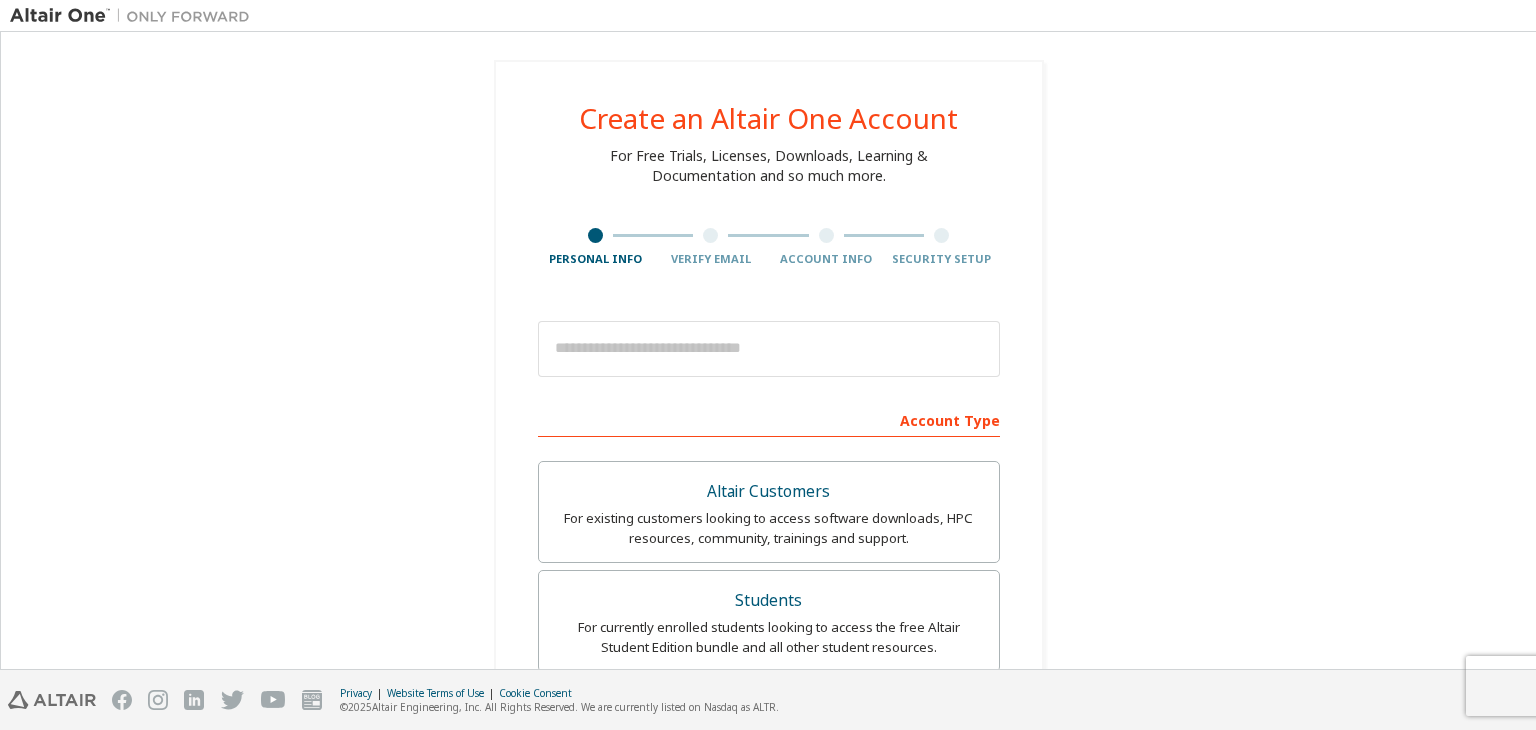 scroll, scrollTop: 0, scrollLeft: 0, axis: both 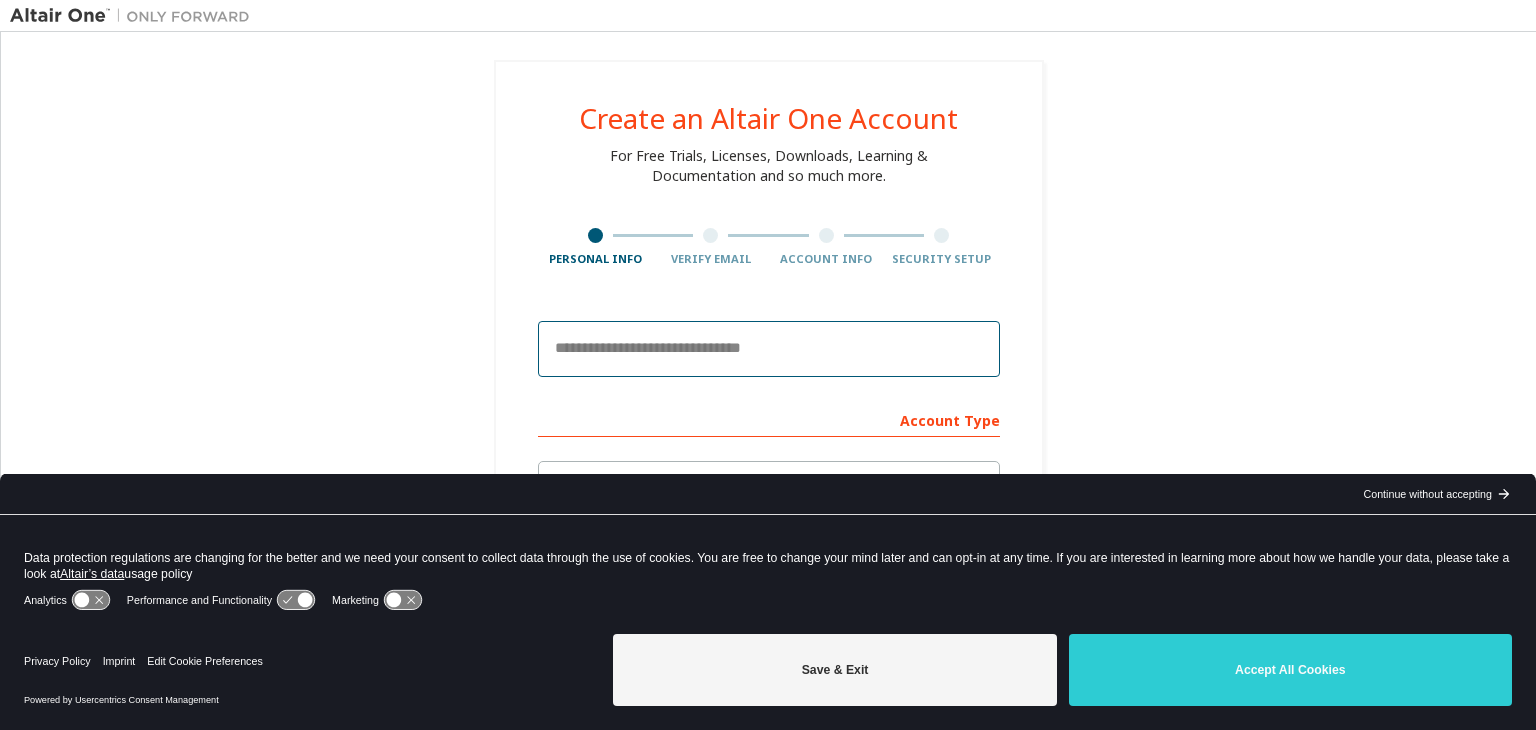 click at bounding box center [769, 349] 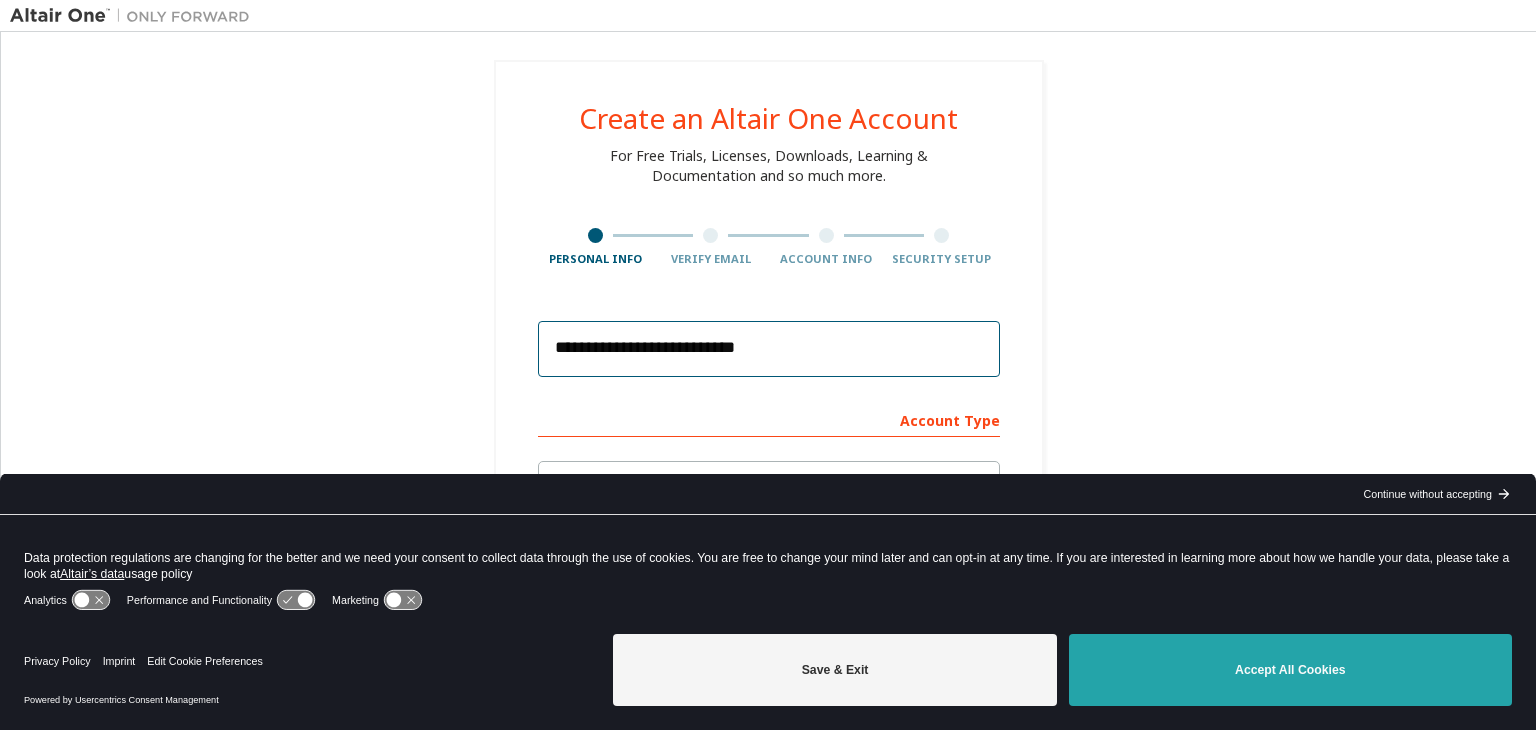 type on "**********" 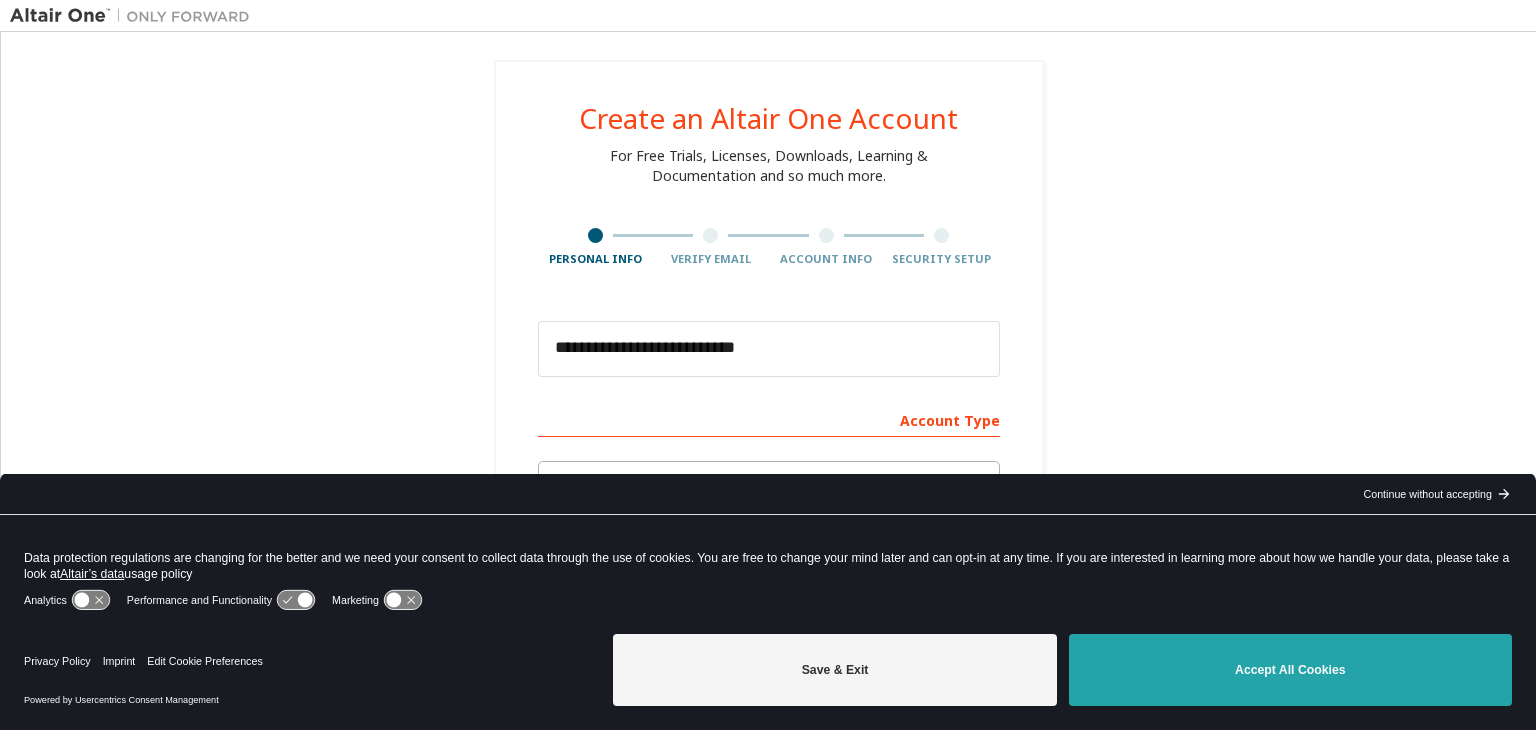 click on "Accept All Cookies" at bounding box center (1290, 670) 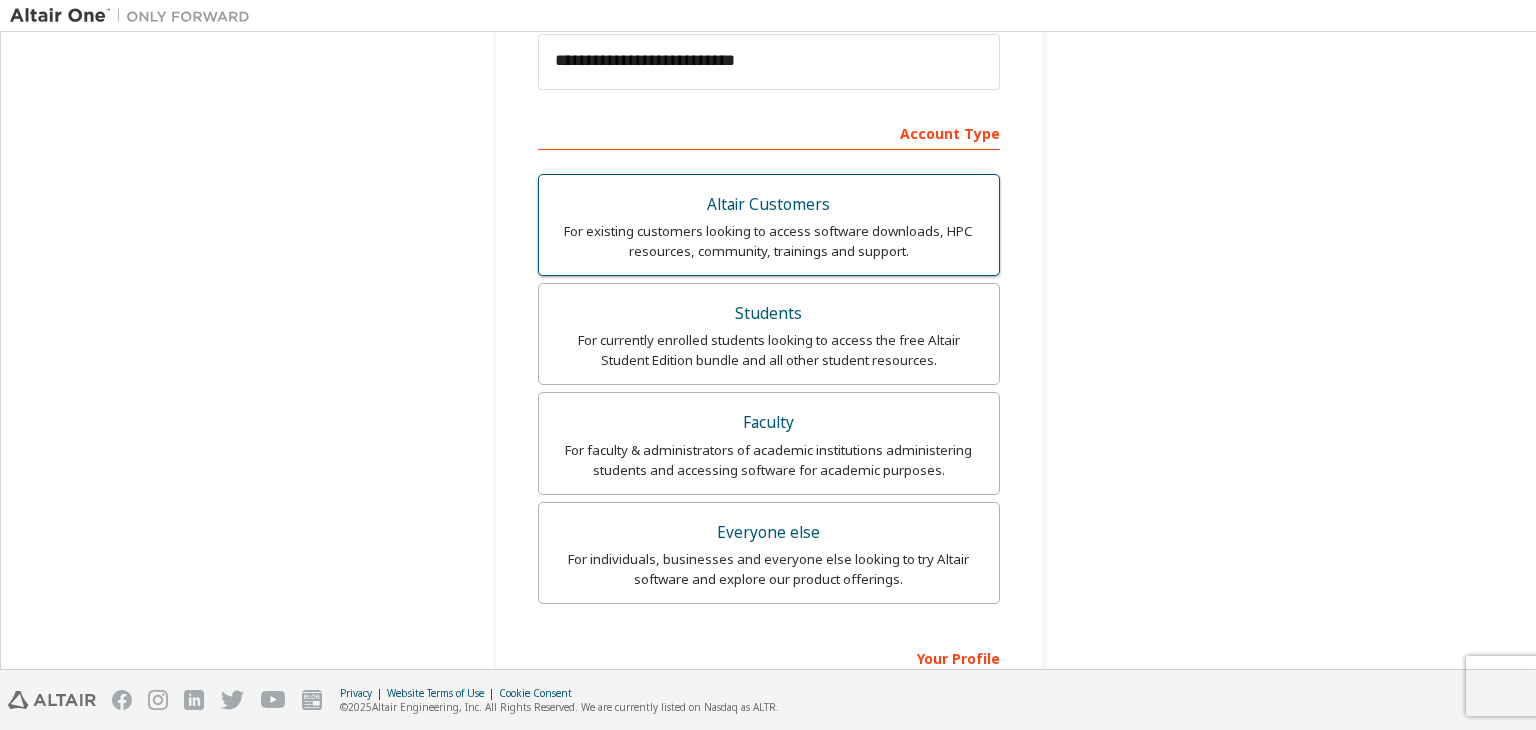 scroll, scrollTop: 300, scrollLeft: 0, axis: vertical 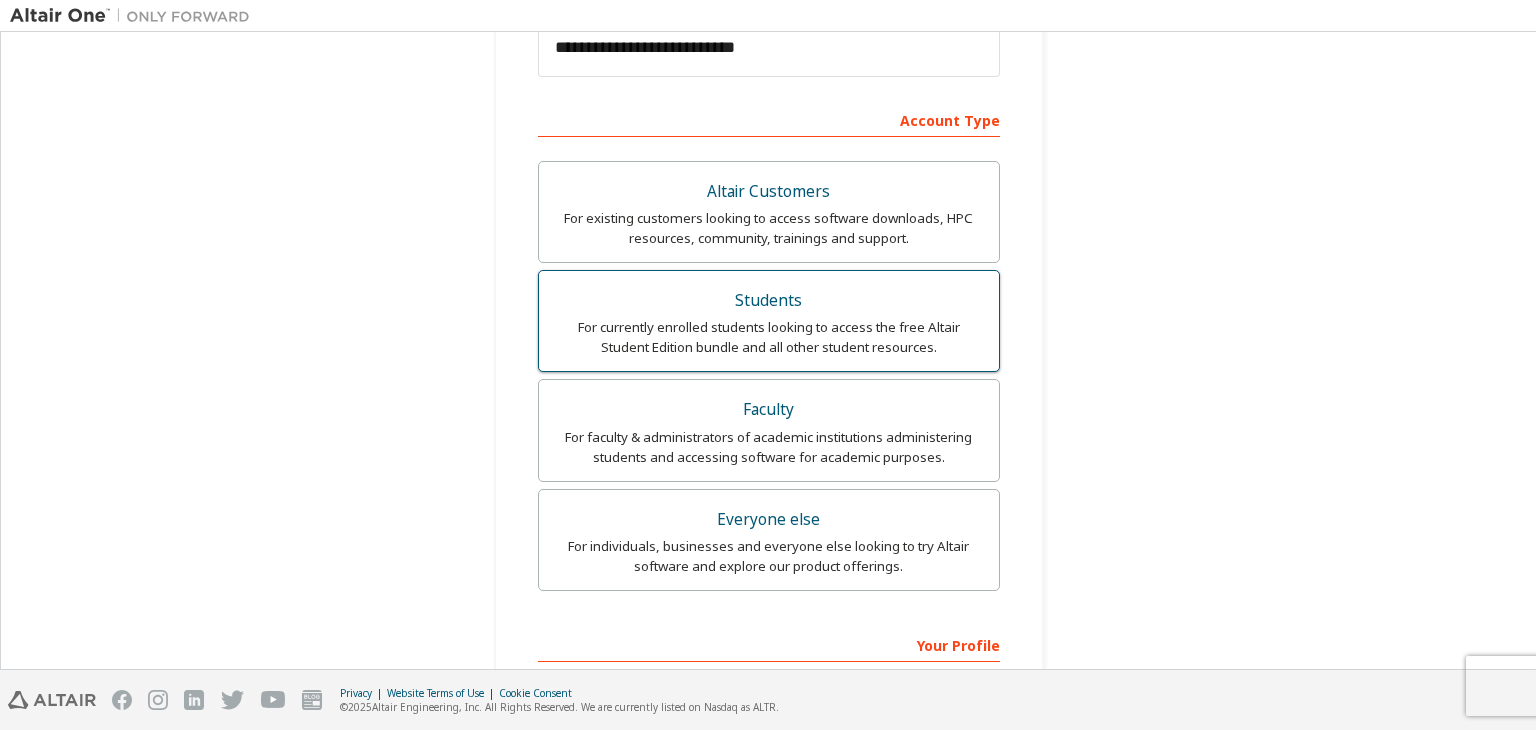 click on "For currently enrolled students looking to access the free Altair Student Edition bundle and all other student resources." at bounding box center (769, 337) 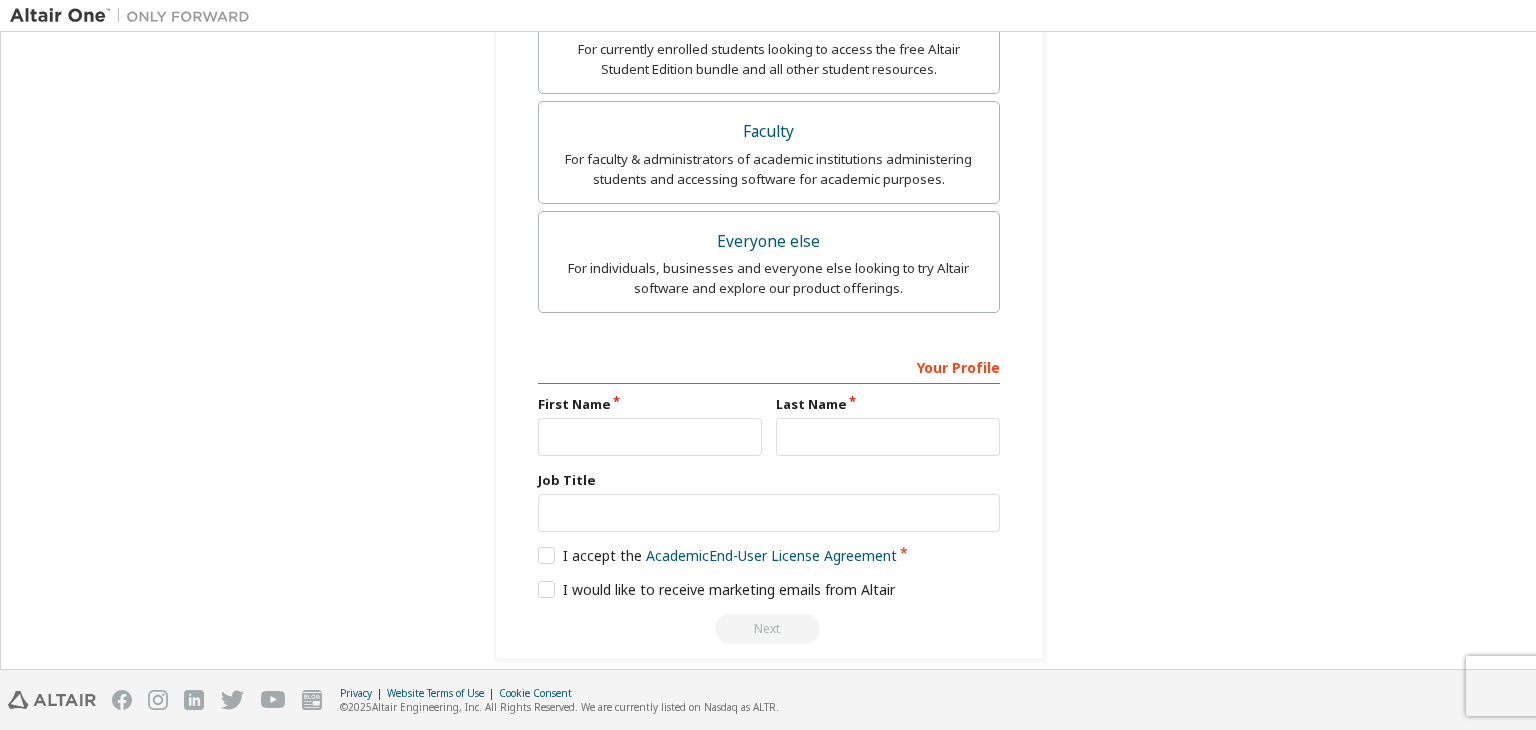 scroll, scrollTop: 592, scrollLeft: 0, axis: vertical 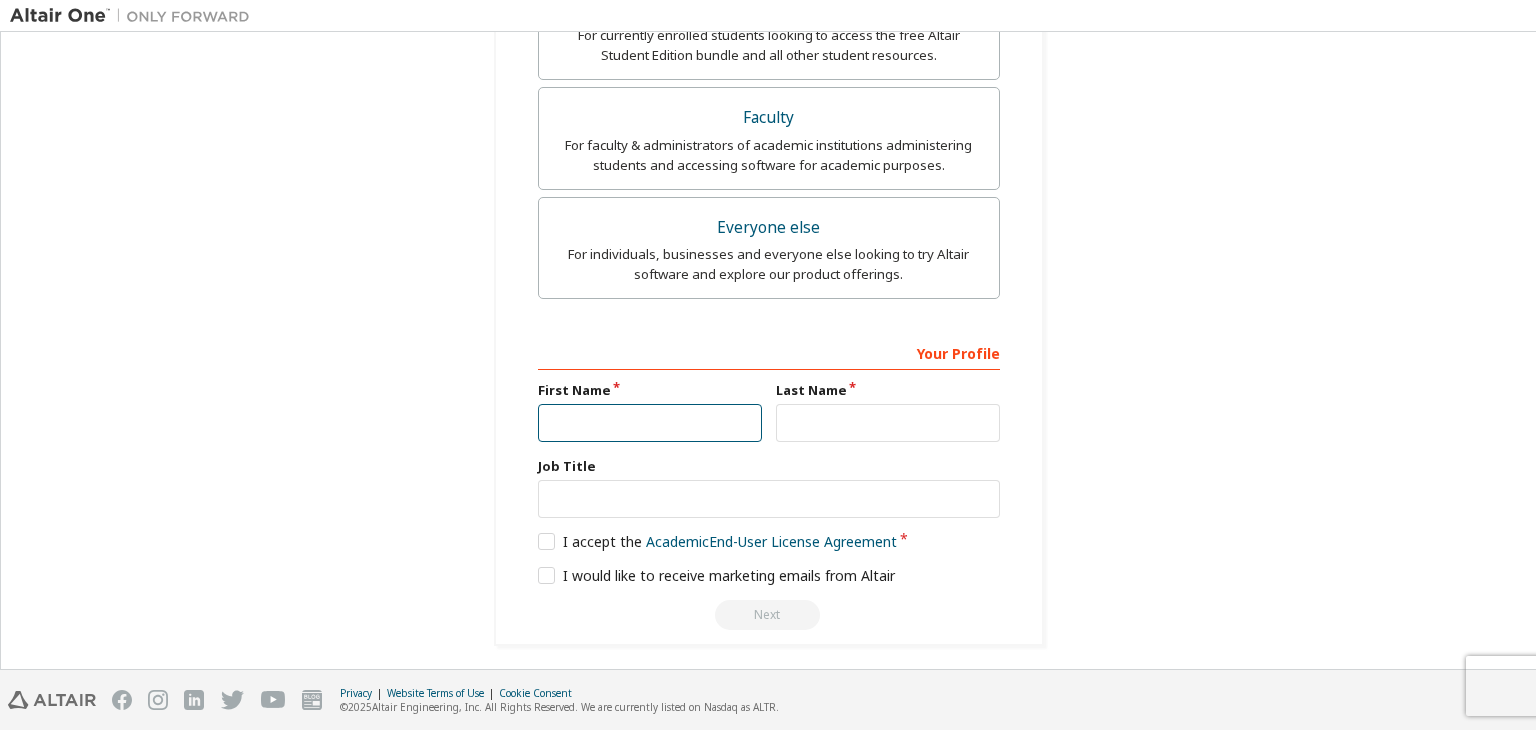 click at bounding box center (650, 423) 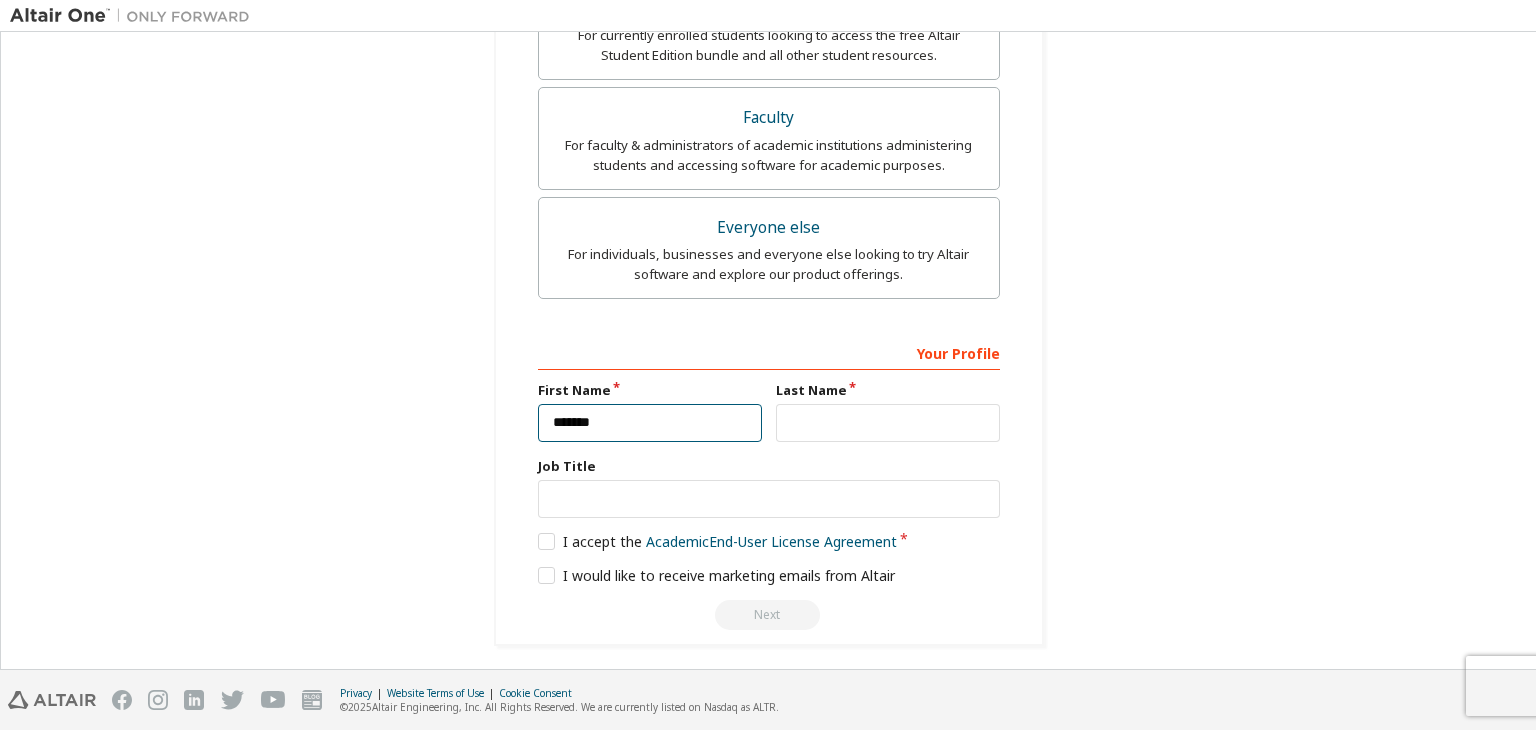 type on "*******" 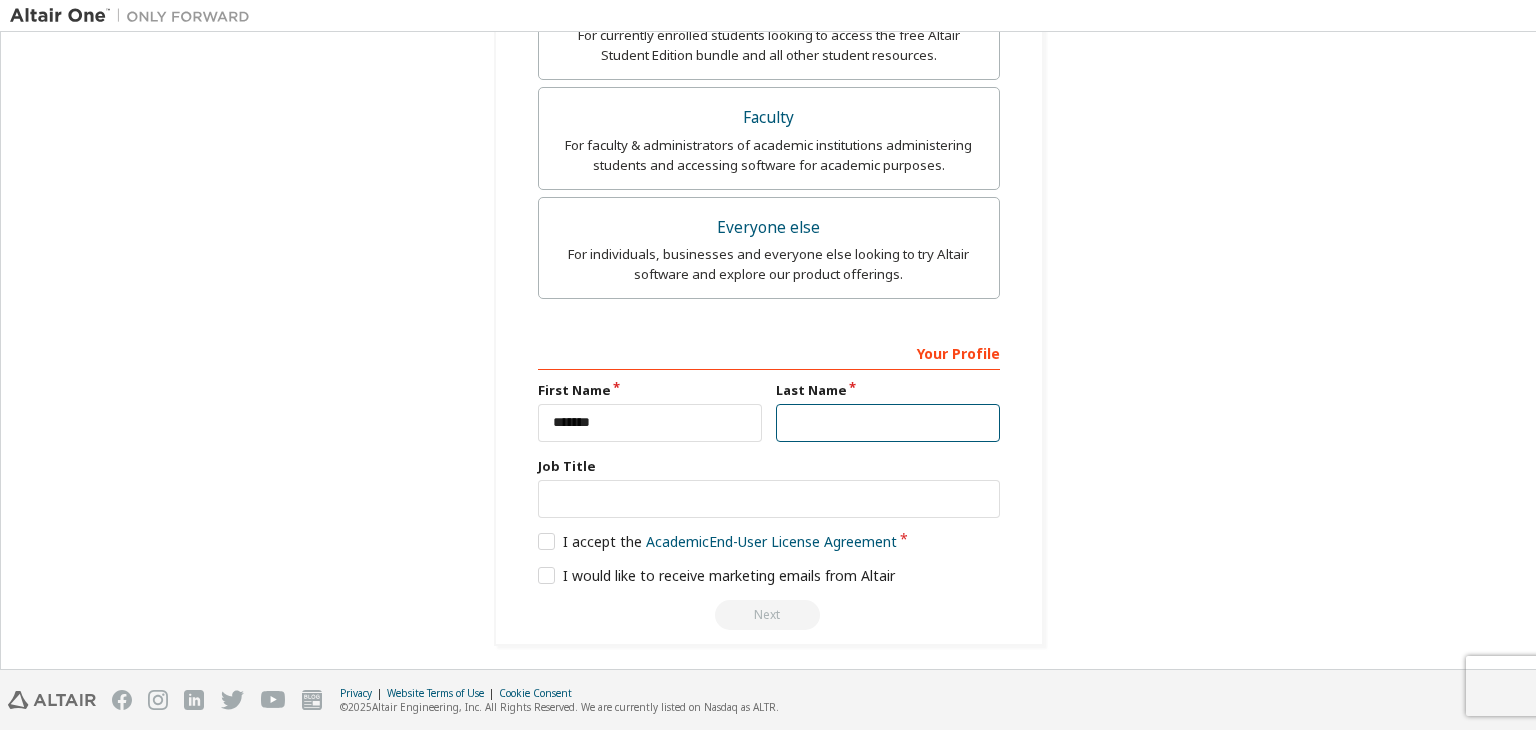 click at bounding box center (888, 423) 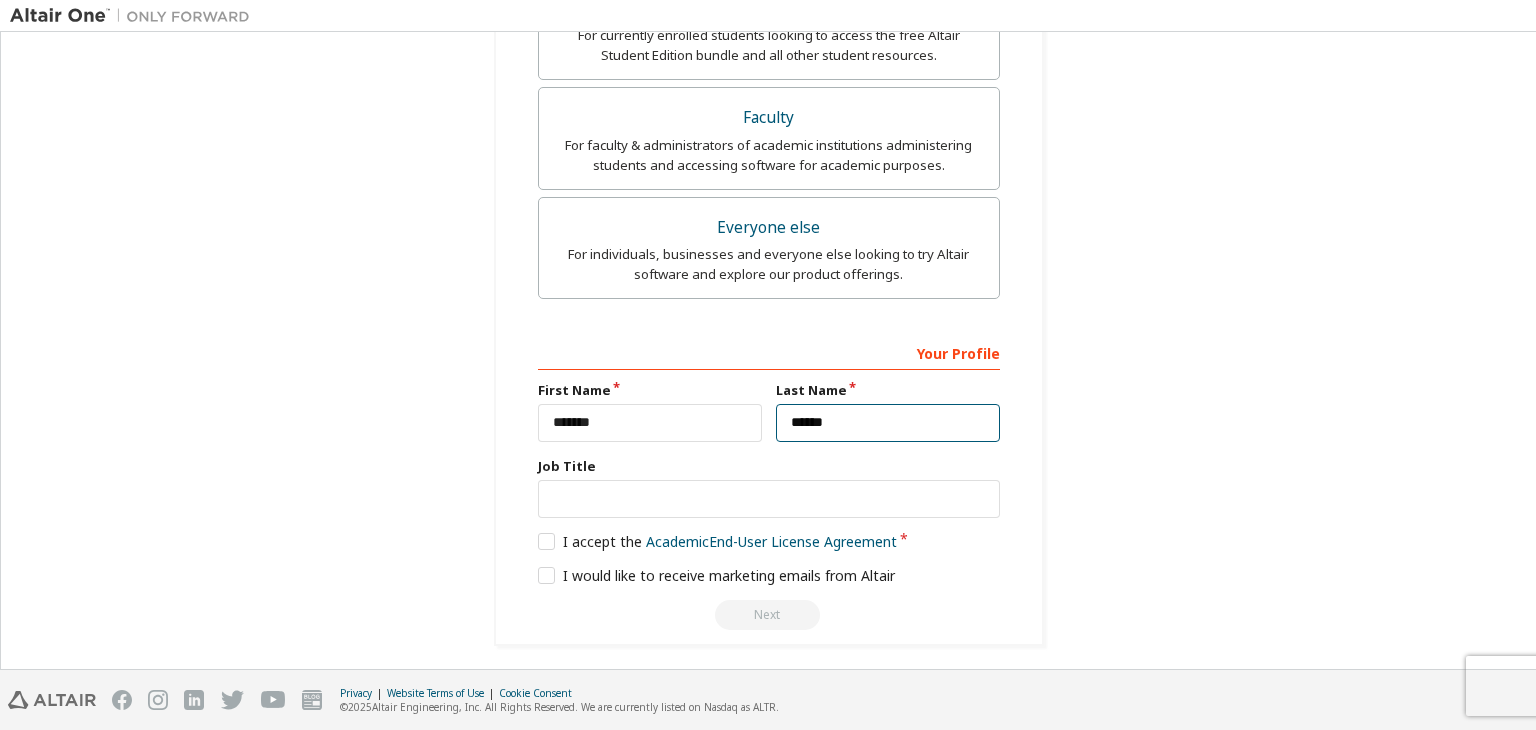 type on "******" 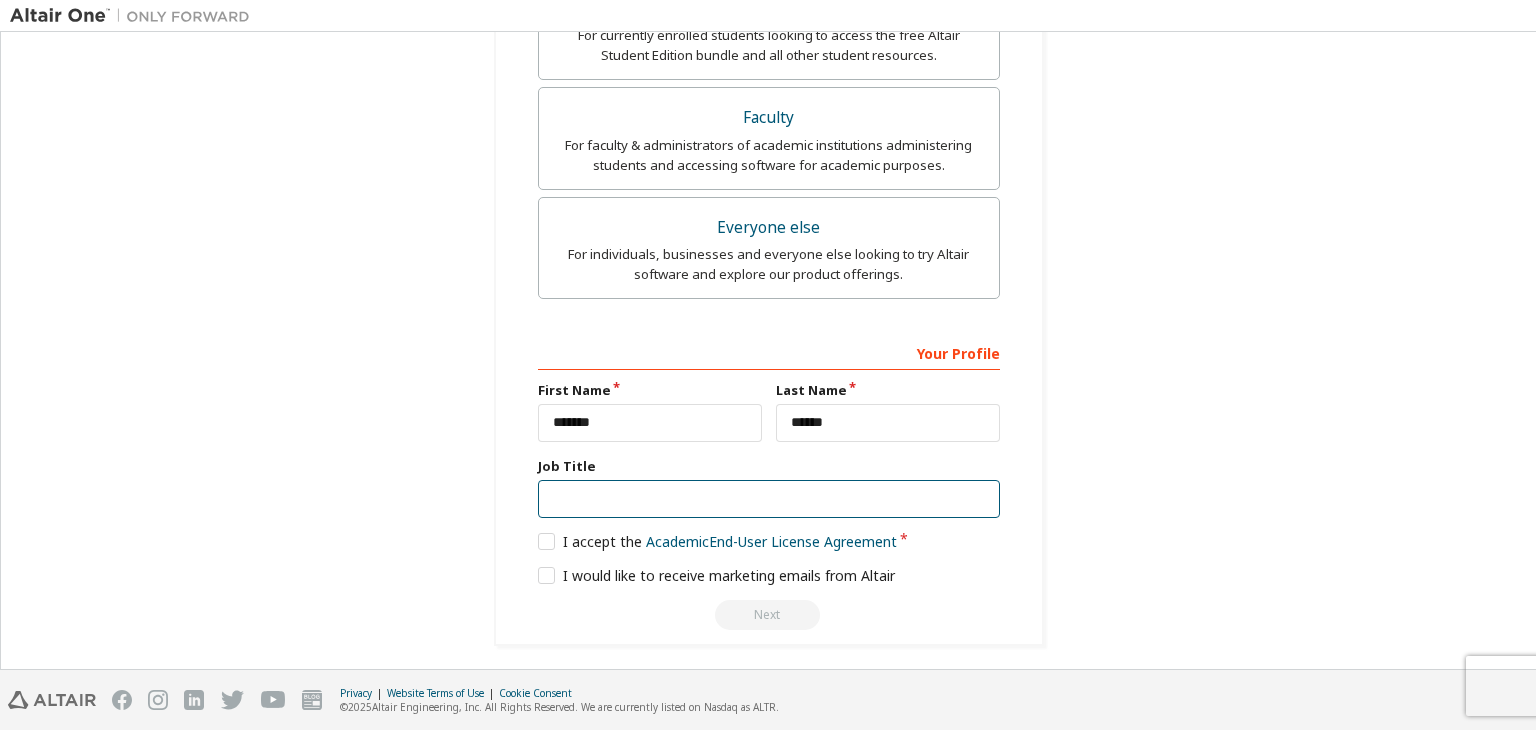 click at bounding box center [769, 499] 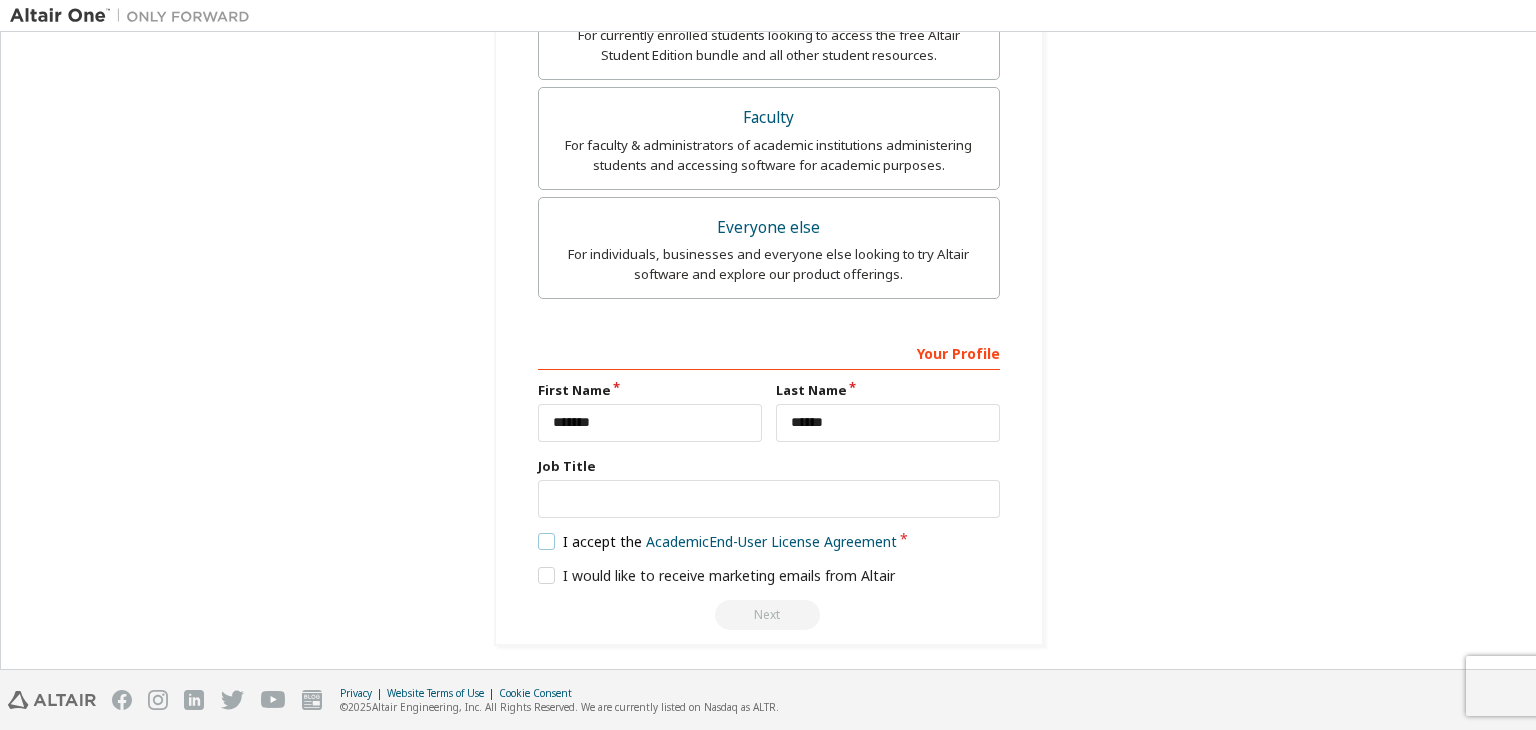 click on "I accept the   Academic   End-User License Agreement" at bounding box center [718, 541] 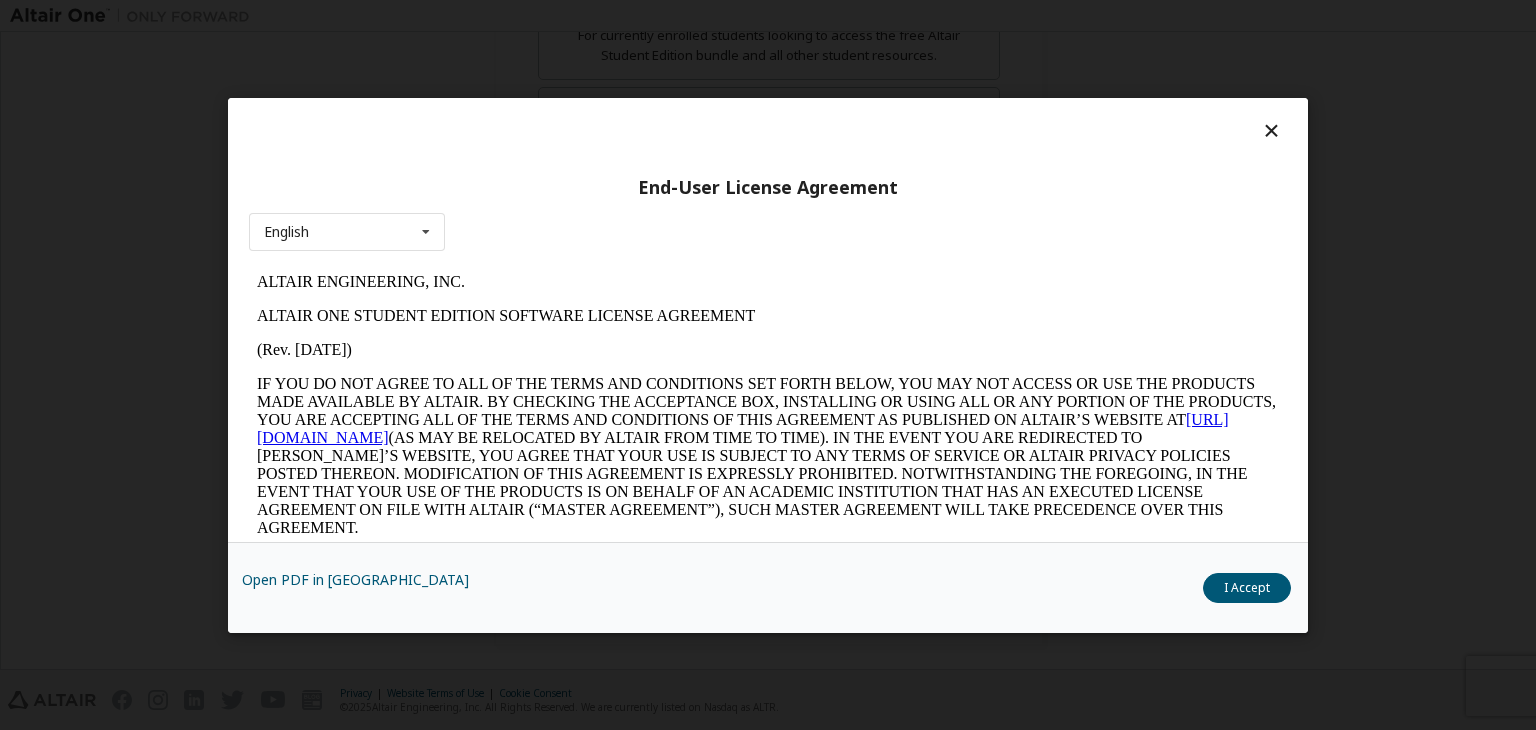 scroll, scrollTop: 0, scrollLeft: 0, axis: both 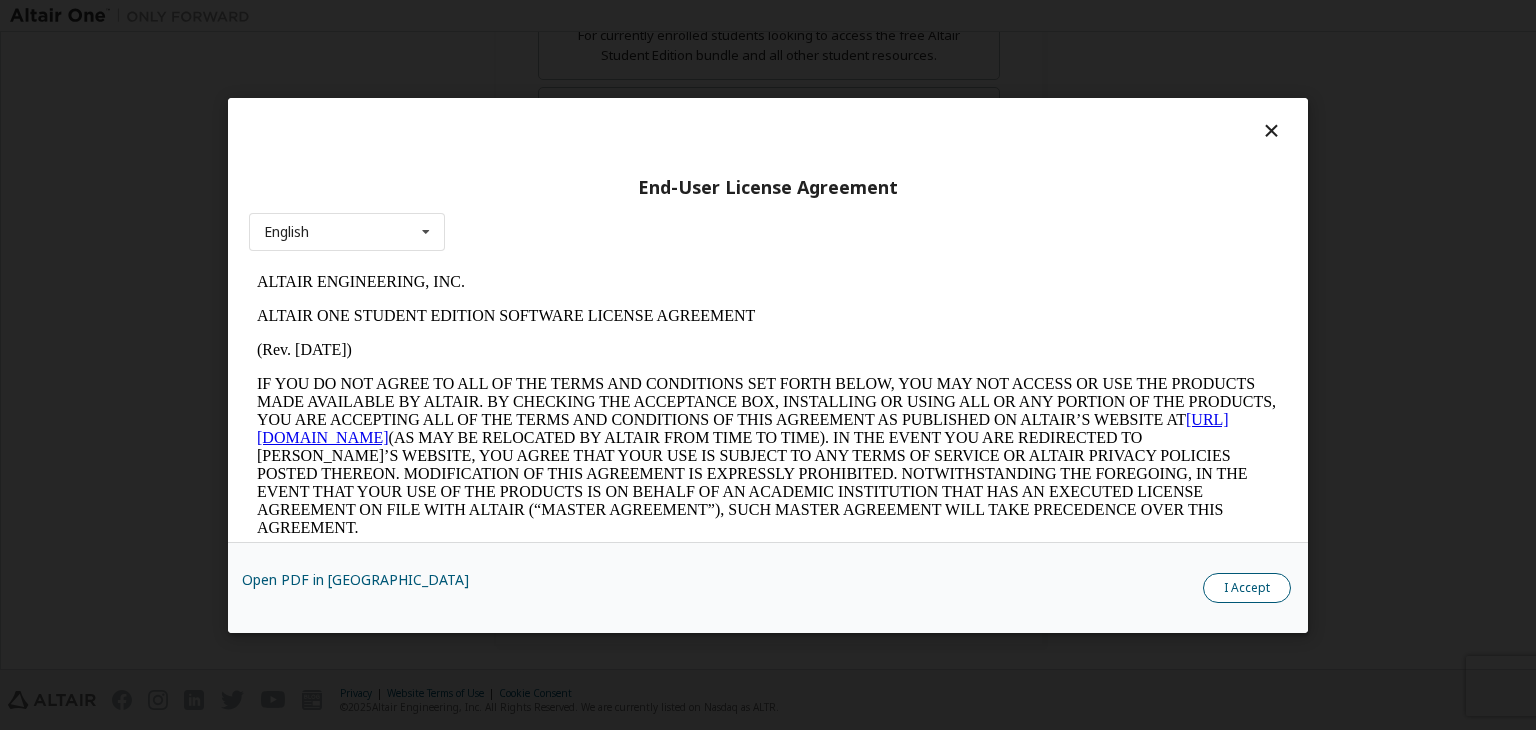 click on "I Accept" at bounding box center [1247, 588] 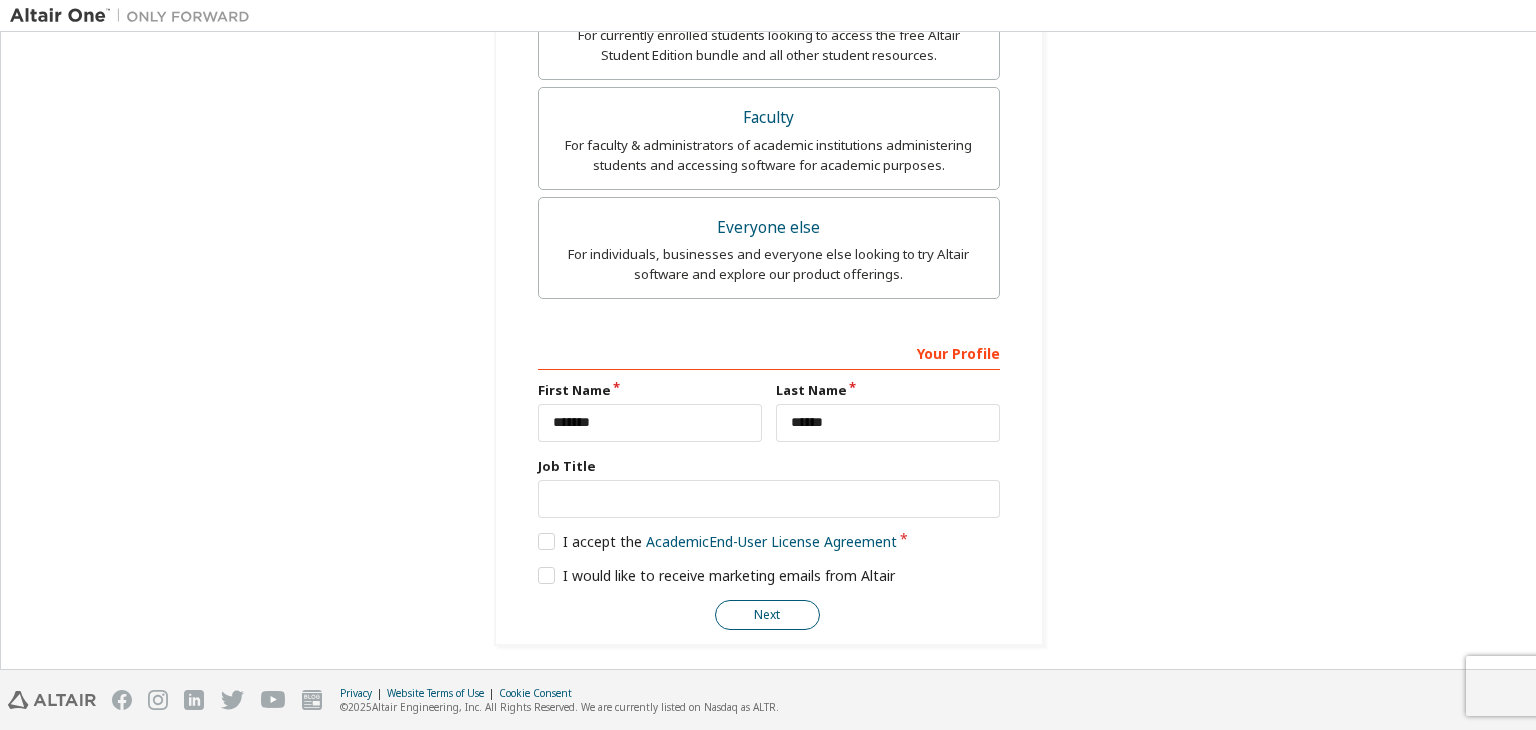 click on "Next" at bounding box center [767, 615] 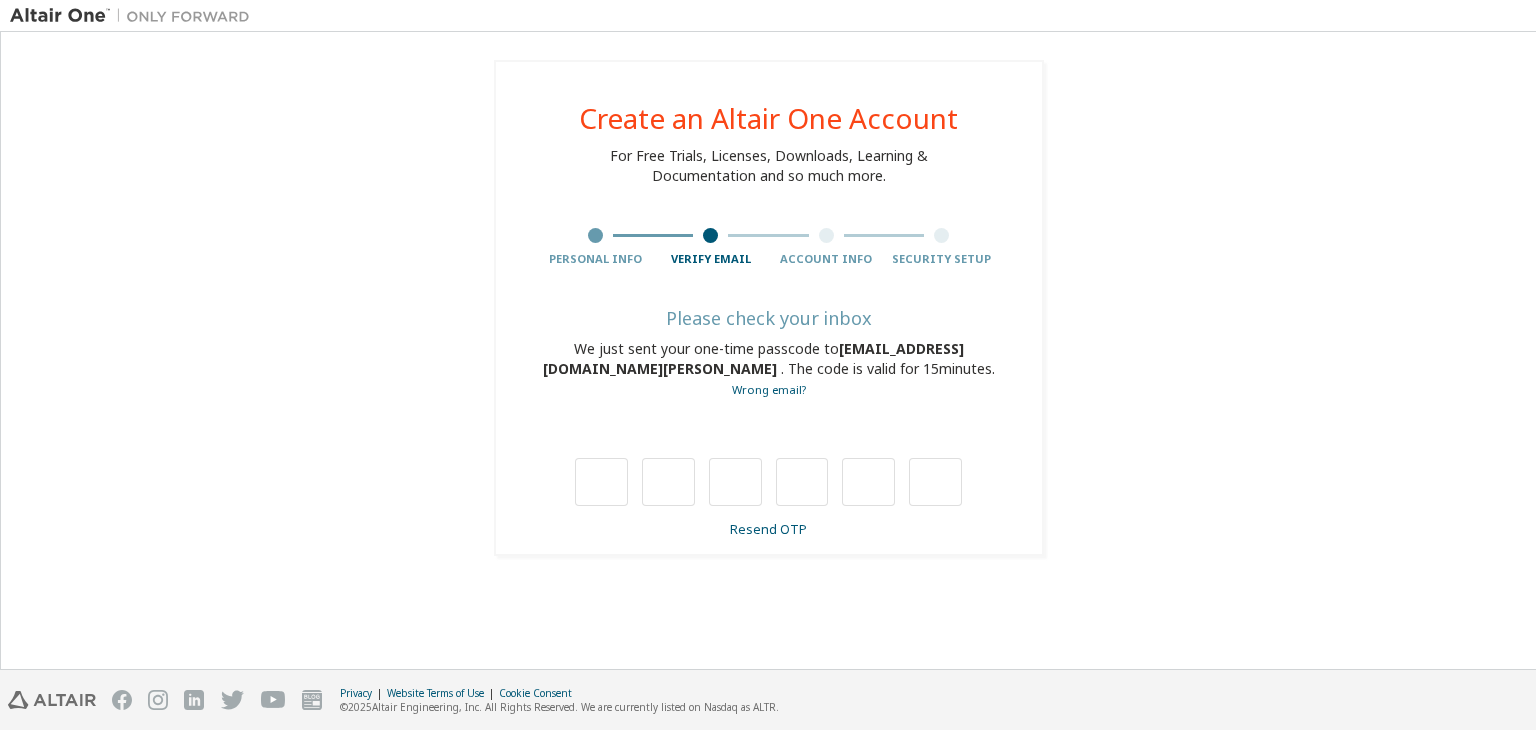 scroll, scrollTop: 0, scrollLeft: 0, axis: both 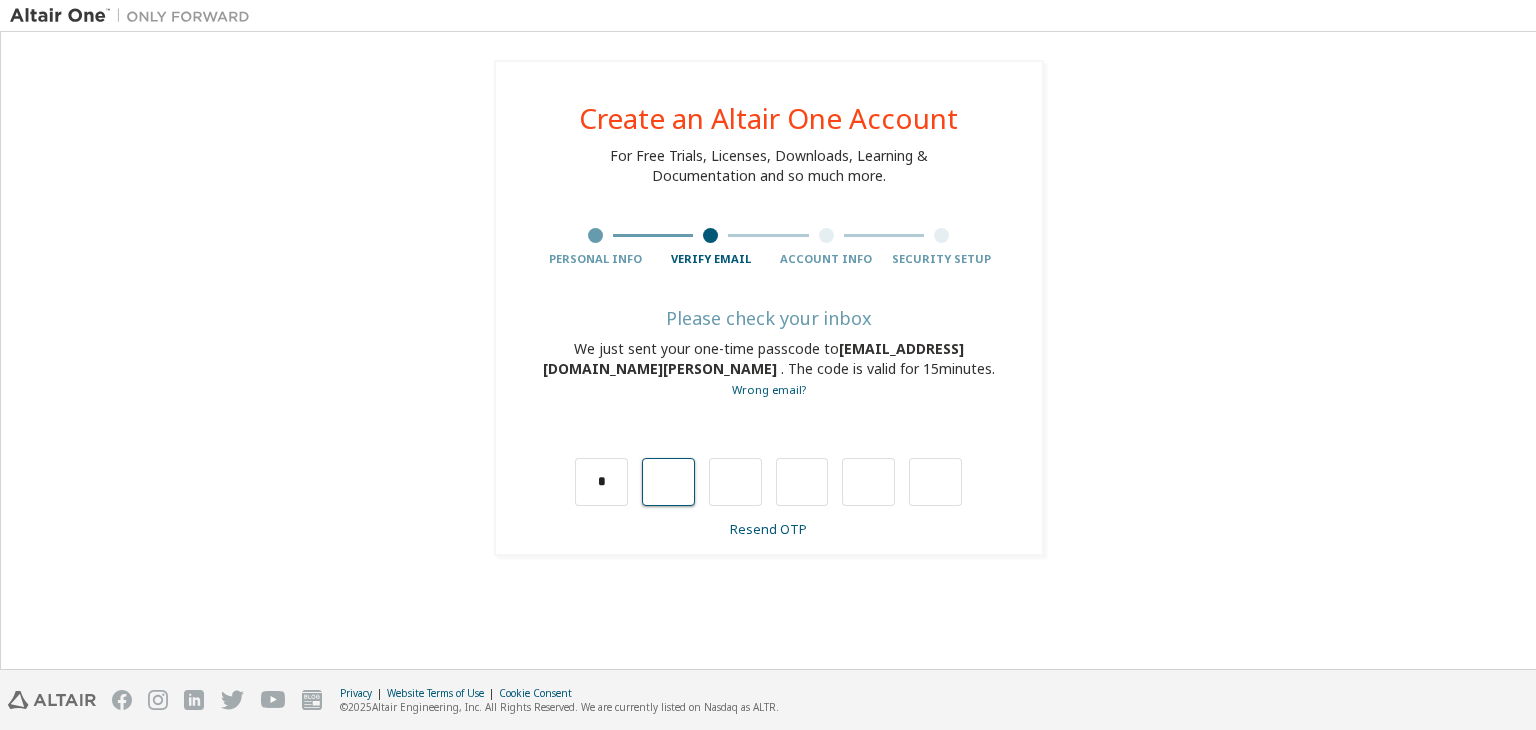 type on "*" 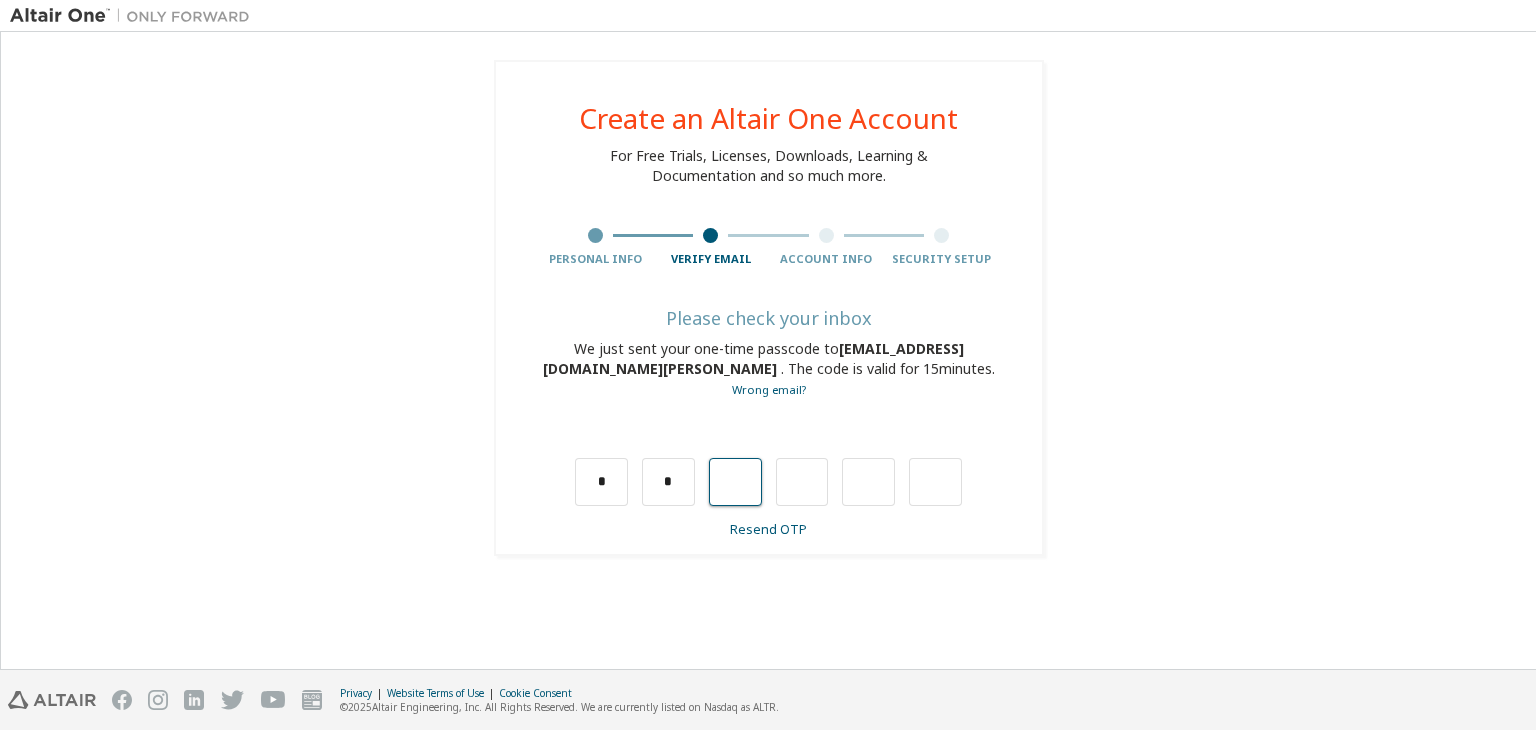 type on "*" 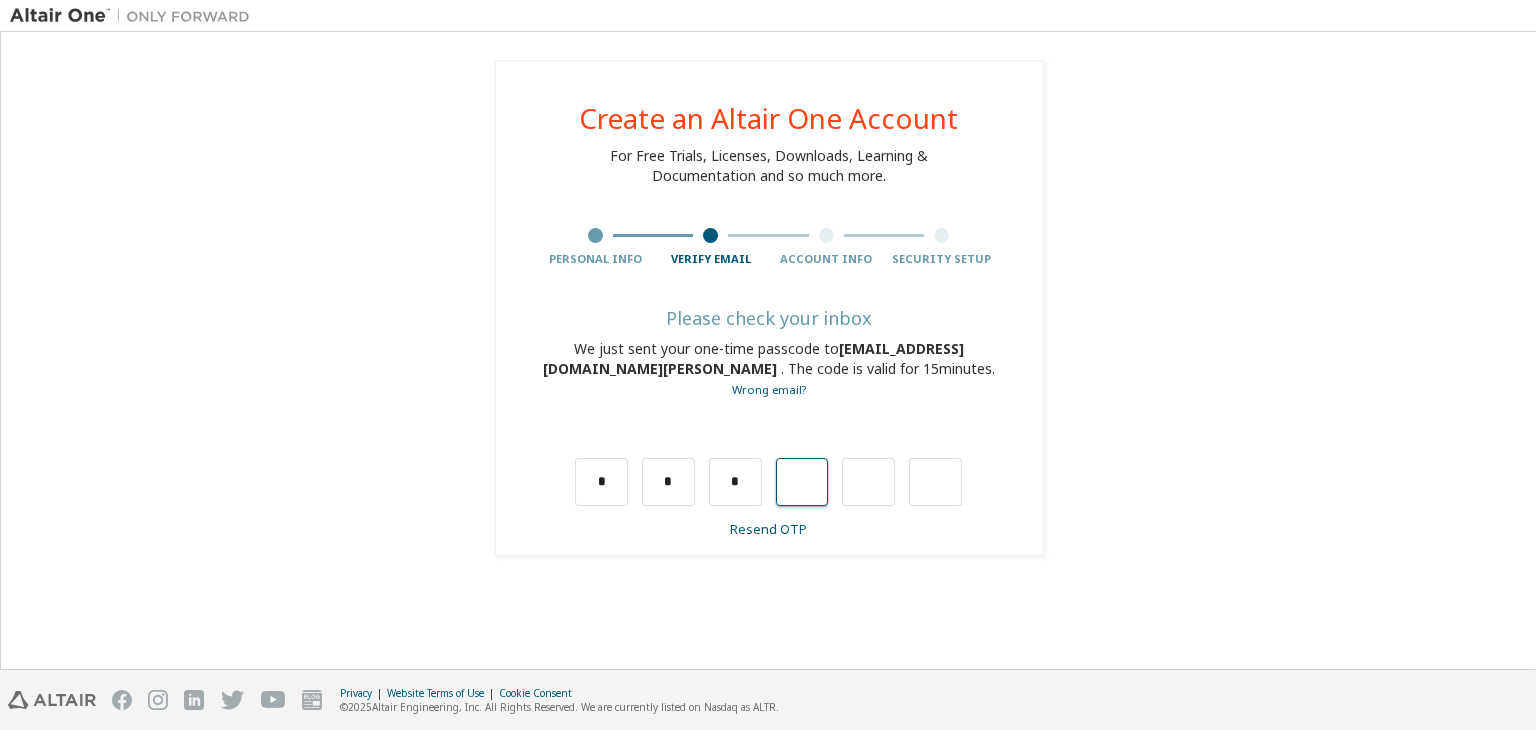 type on "*" 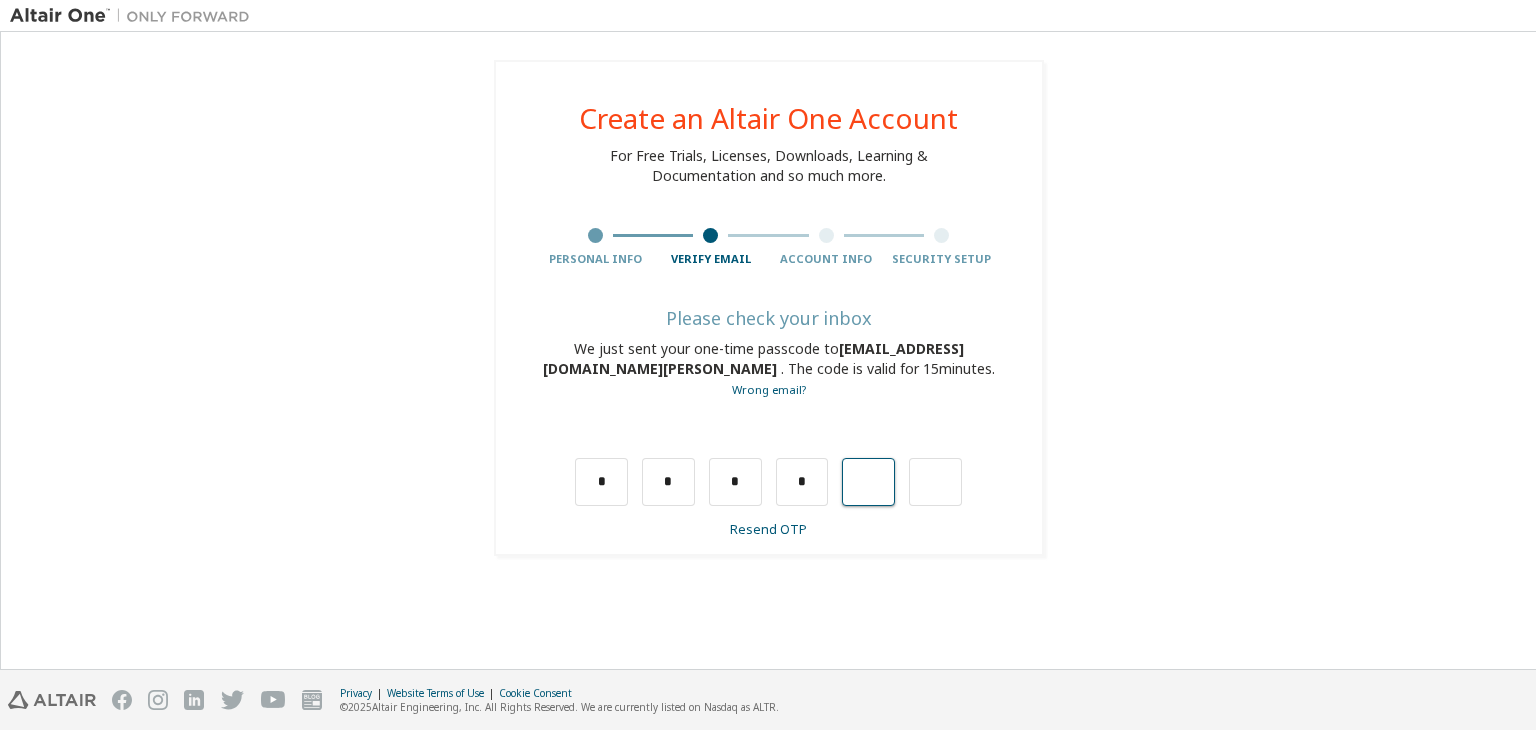 type on "*" 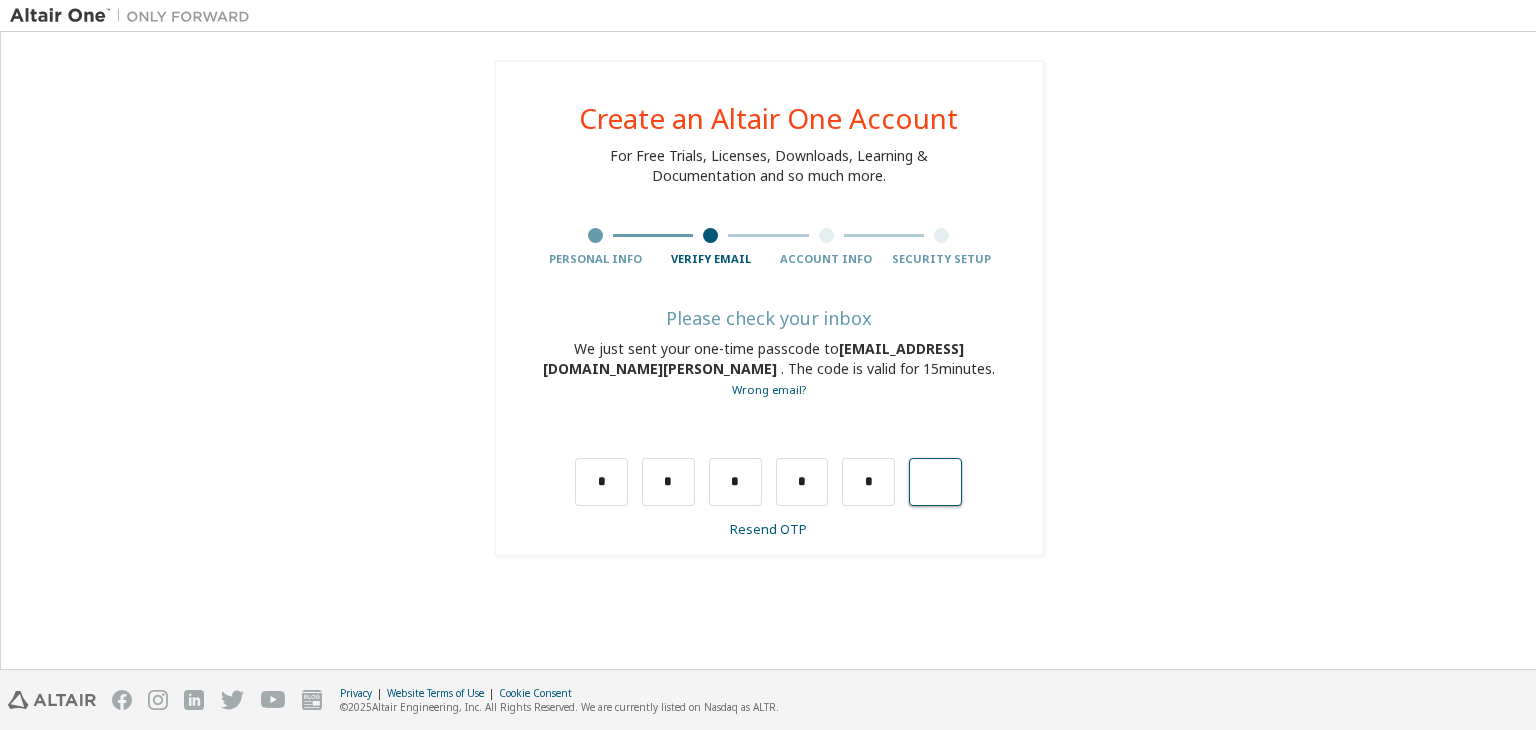 type on "*" 